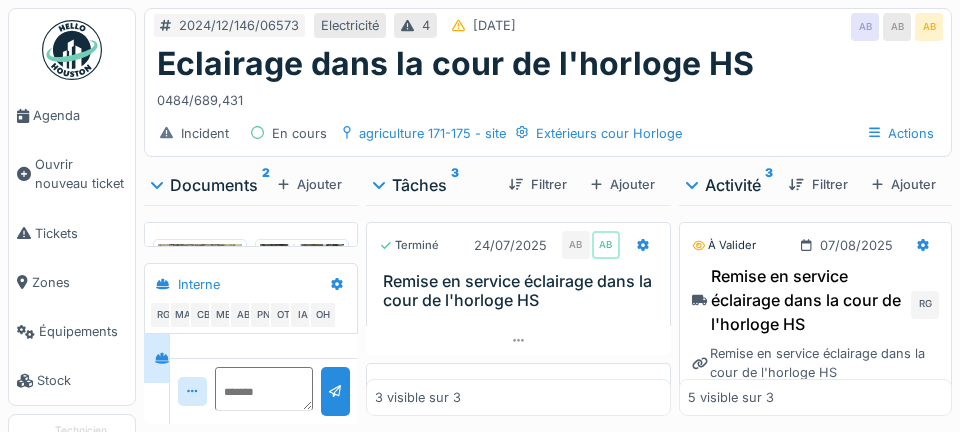 scroll, scrollTop: 0, scrollLeft: 0, axis: both 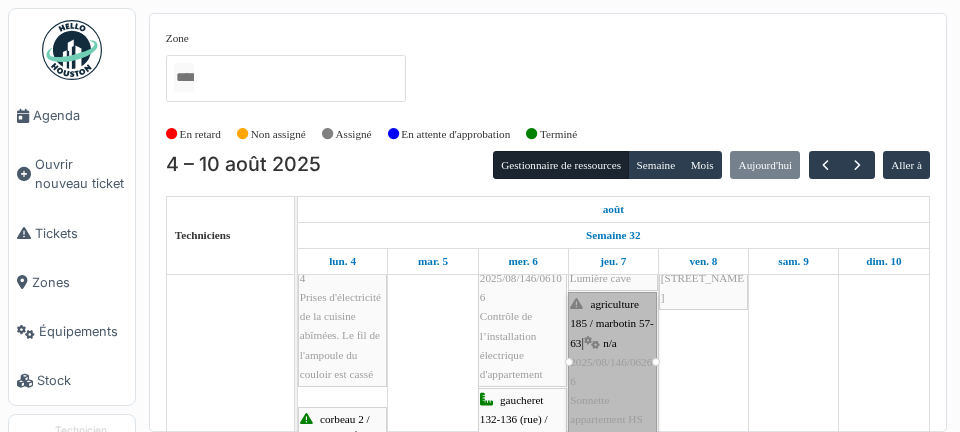 click at bounding box center [569, 362] 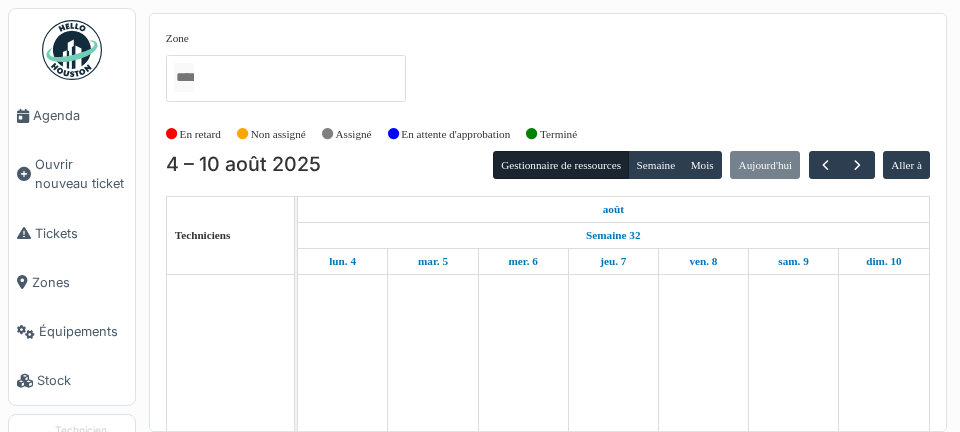 scroll, scrollTop: 0, scrollLeft: 0, axis: both 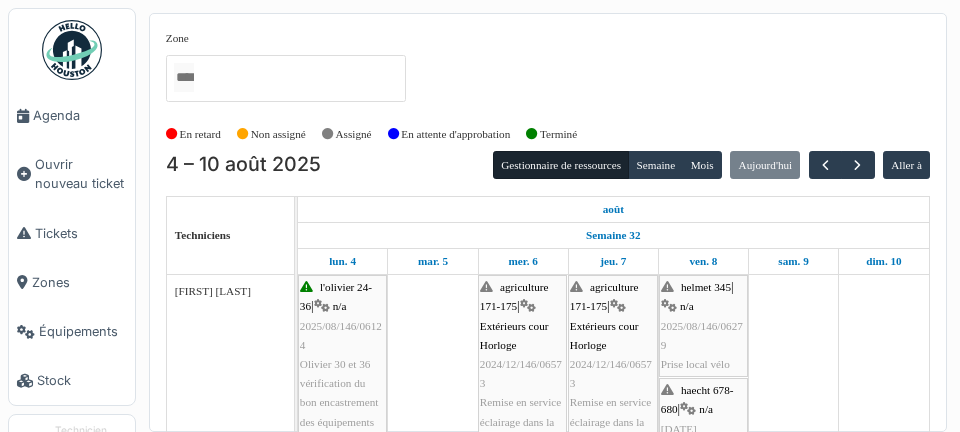 click on "Tickets" at bounding box center [72, 233] 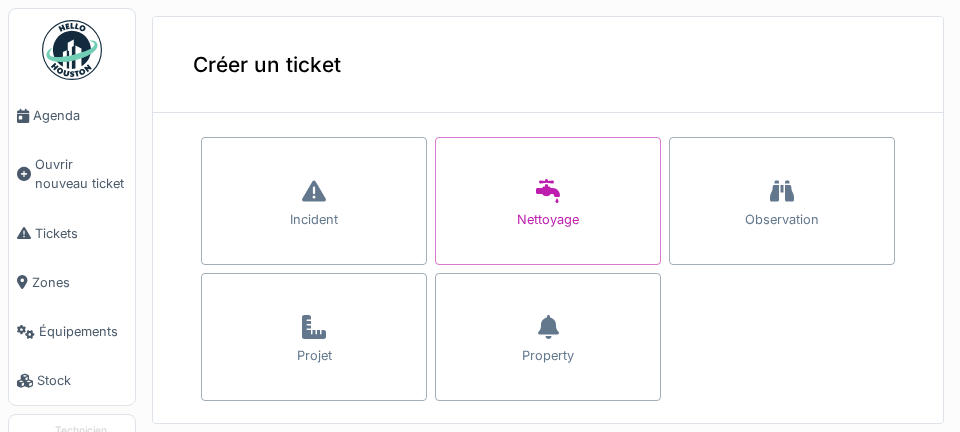 scroll, scrollTop: 0, scrollLeft: 0, axis: both 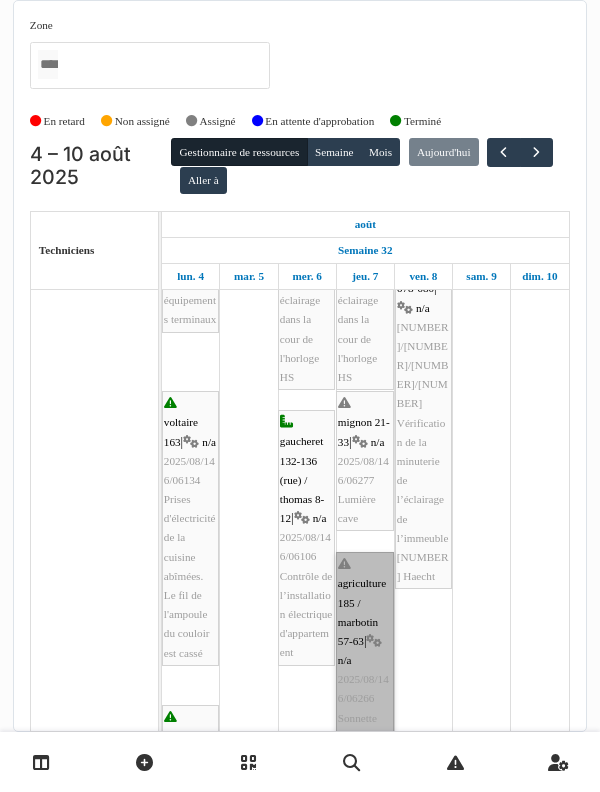 click on "agriculture 185 / marbotin 57-63
|     n/a
2025/08/146/06266
Sonnette appartement HS" at bounding box center [365, 660] 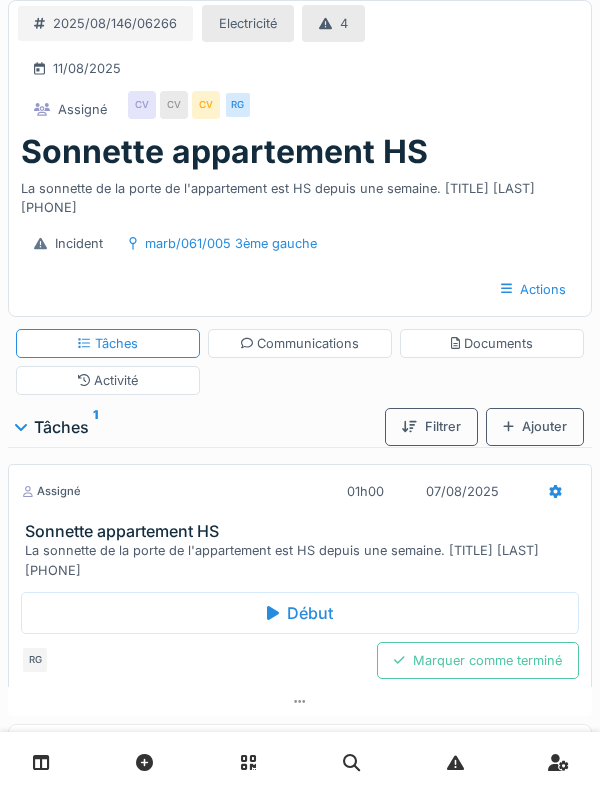 scroll, scrollTop: 0, scrollLeft: 0, axis: both 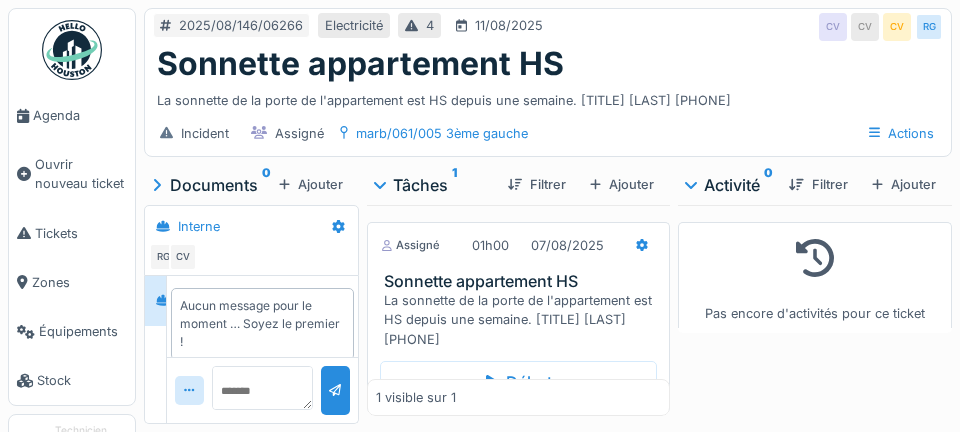 click on "Agenda" at bounding box center (80, 115) 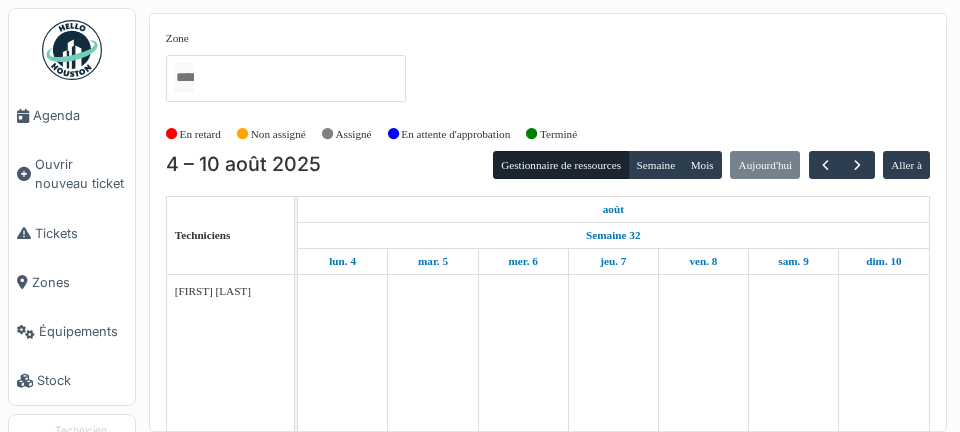 scroll, scrollTop: 0, scrollLeft: 0, axis: both 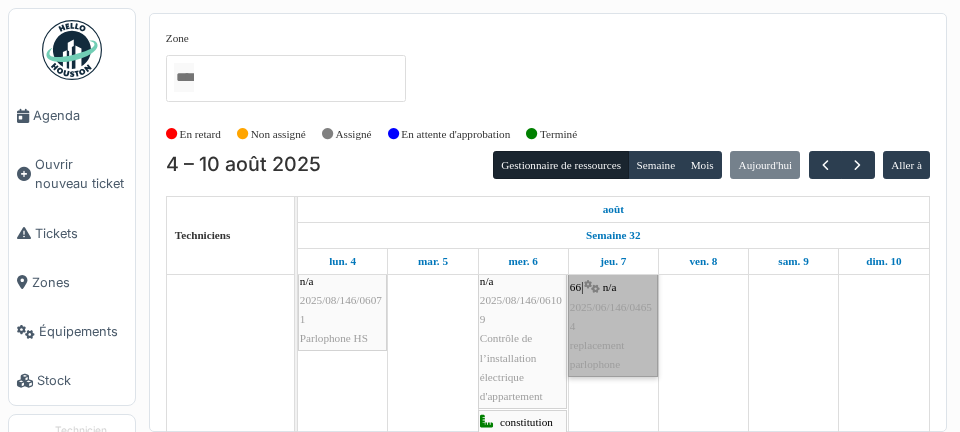 click on "marbotin 62-66
|     n/a
2025/06/146/04654
replacement parlophone" at bounding box center (613, 316) 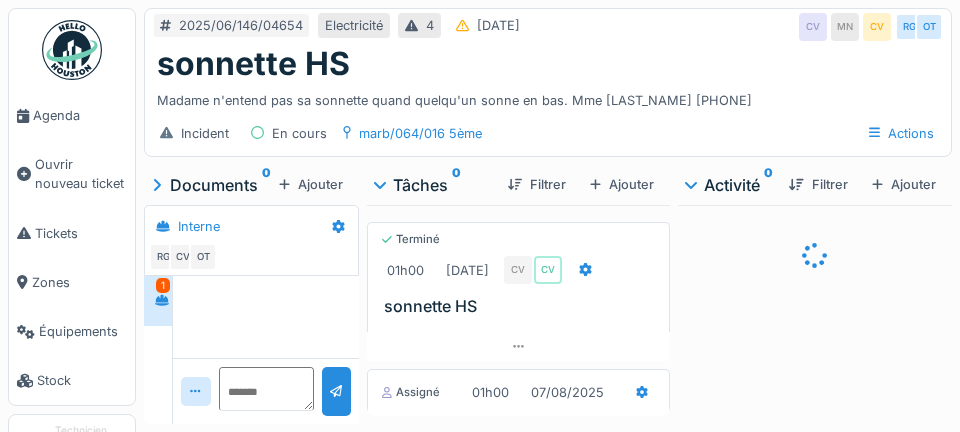scroll, scrollTop: 0, scrollLeft: 0, axis: both 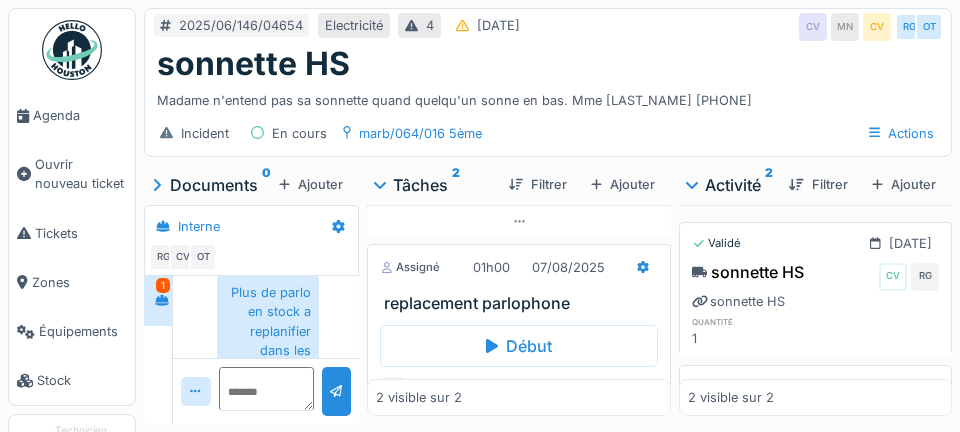 click on "replacement parlophone" at bounding box center (523, 303) 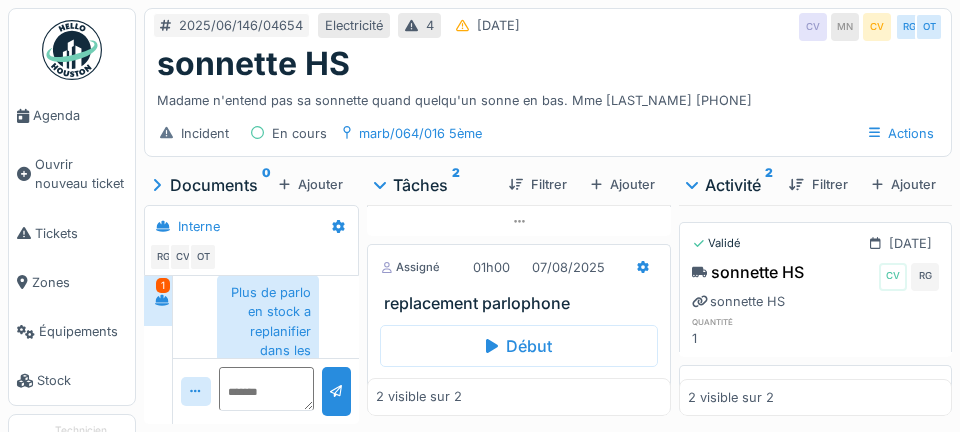 click on "Agenda" at bounding box center (80, 115) 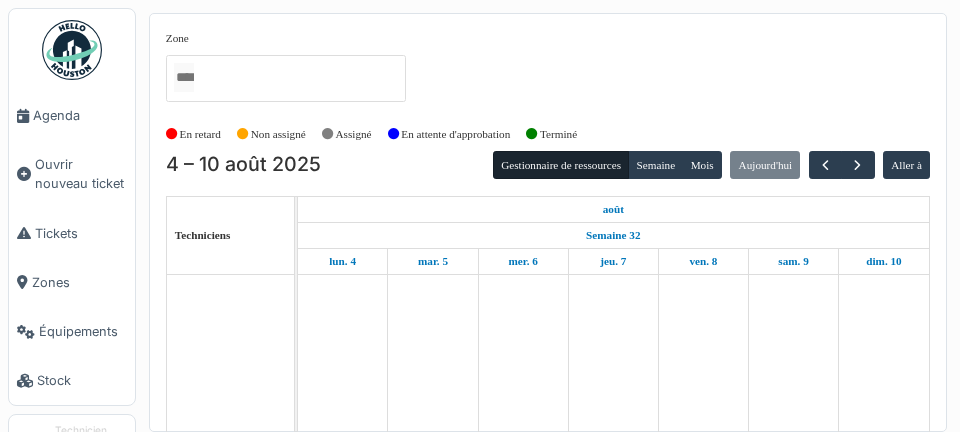 scroll, scrollTop: 0, scrollLeft: 0, axis: both 